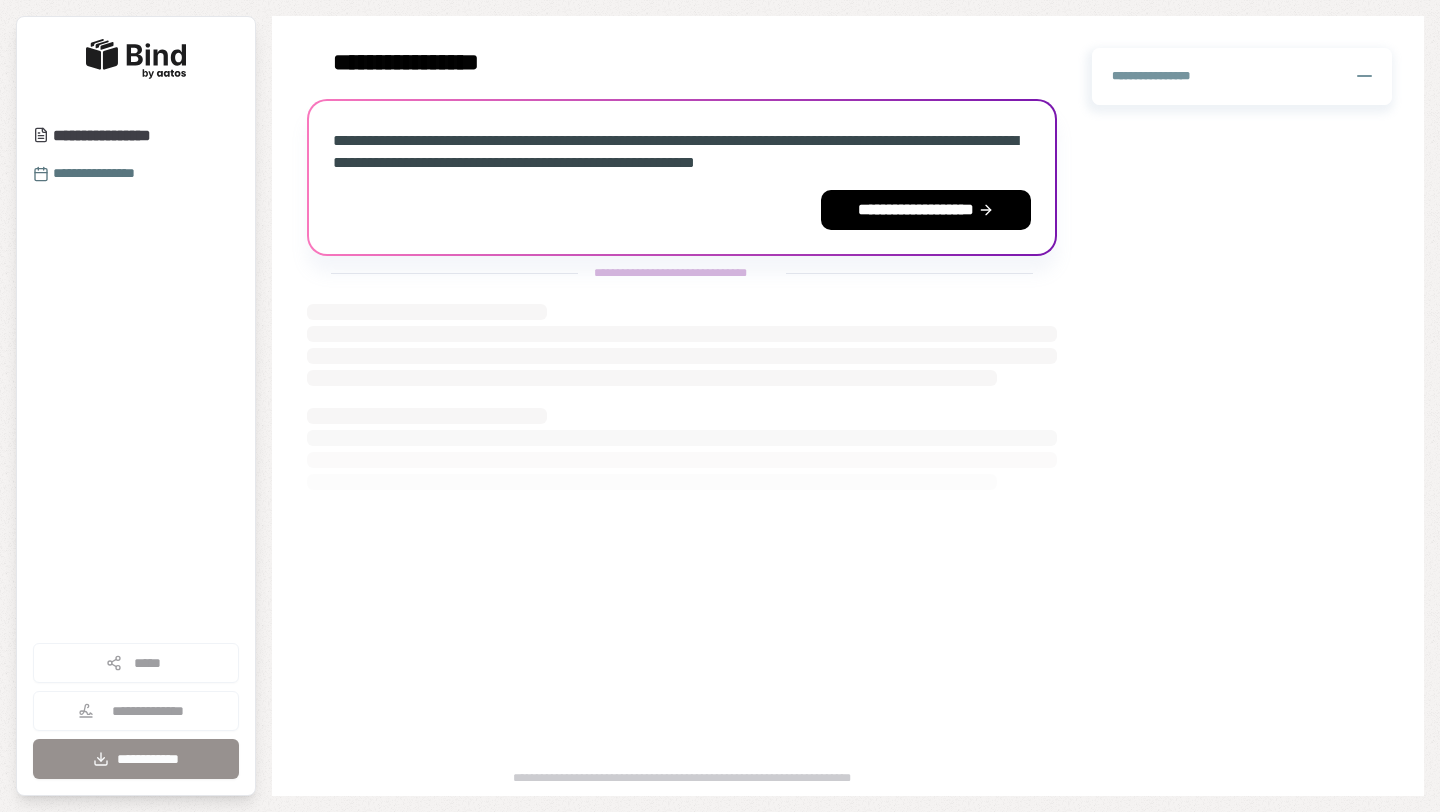 scroll, scrollTop: 0, scrollLeft: 0, axis: both 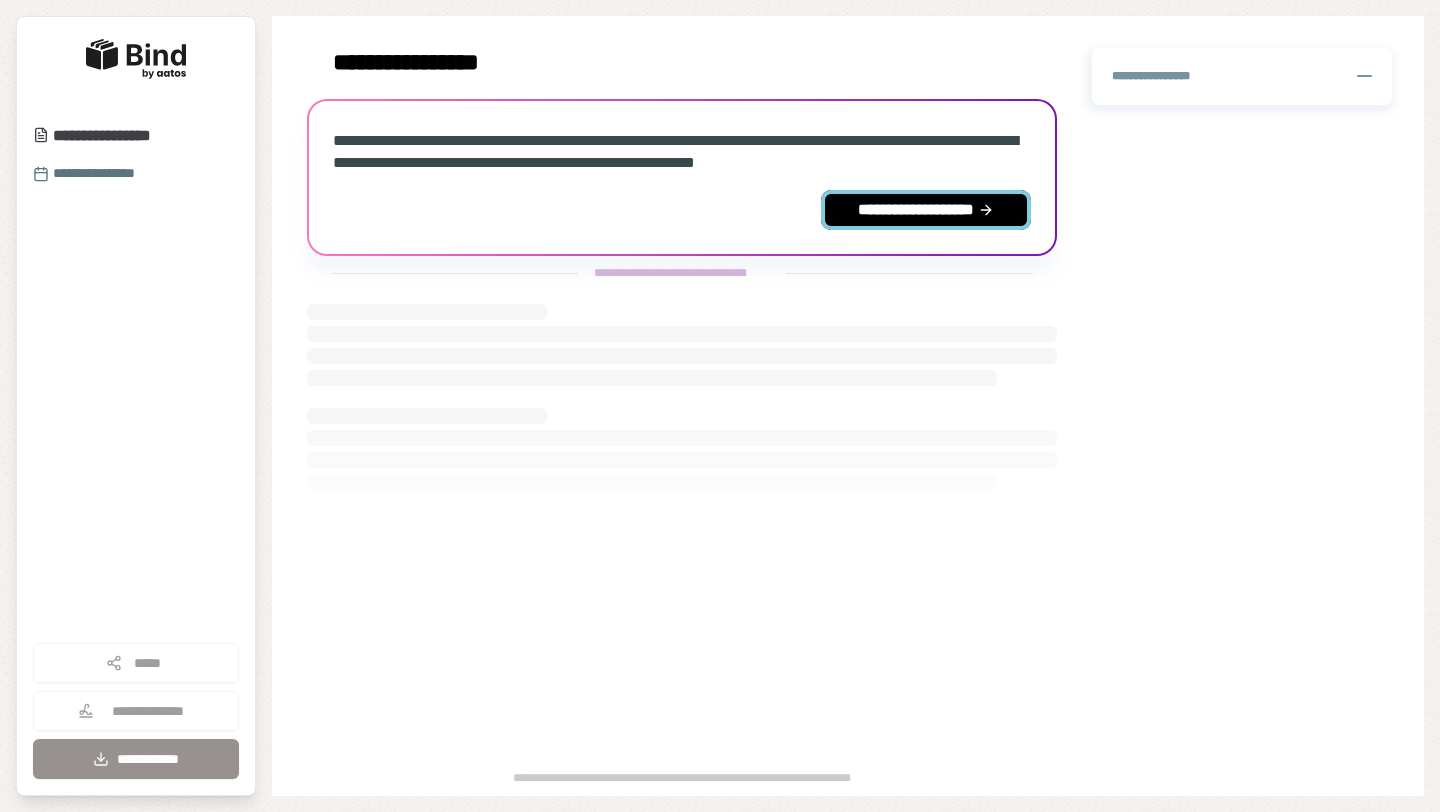 click on "**********" at bounding box center [926, 210] 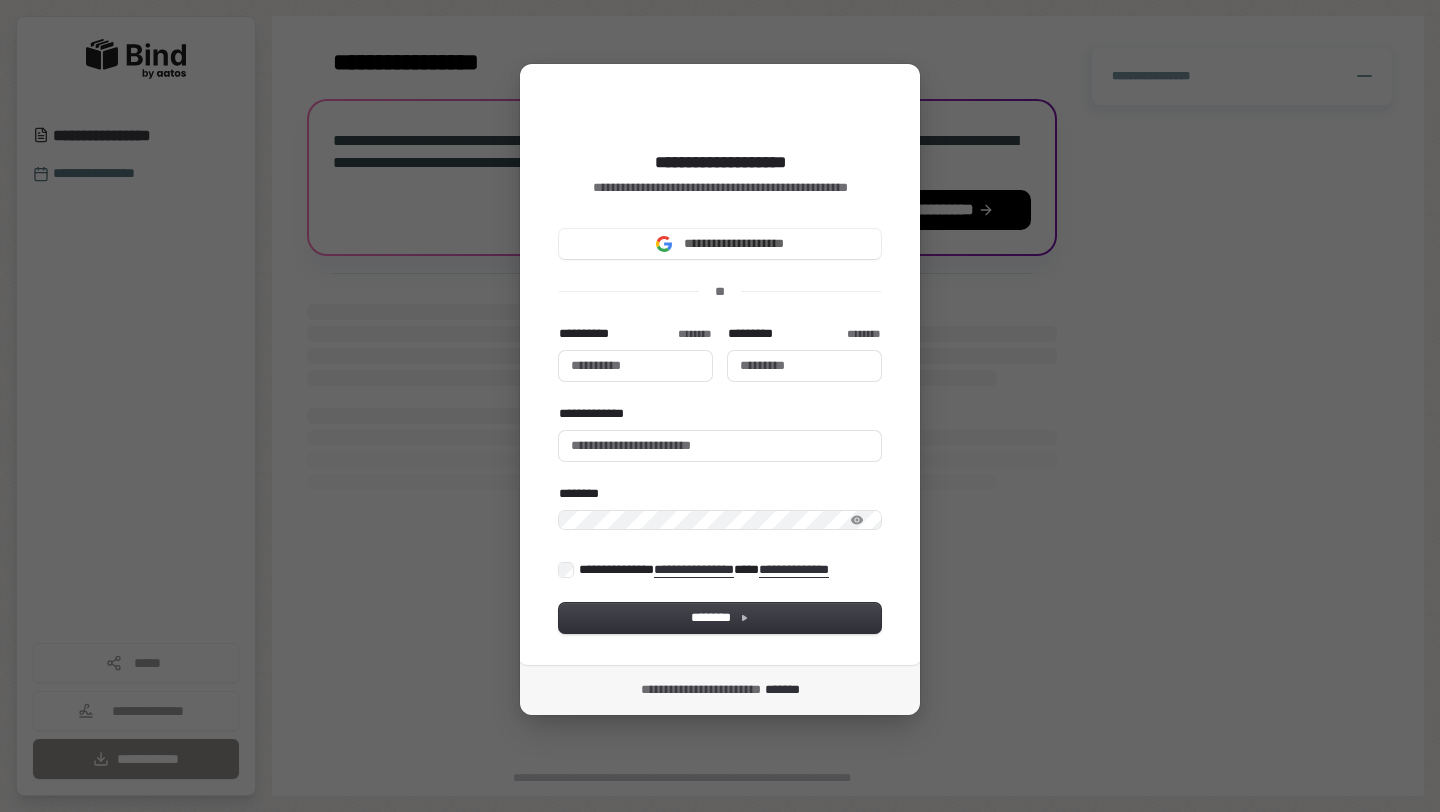 type 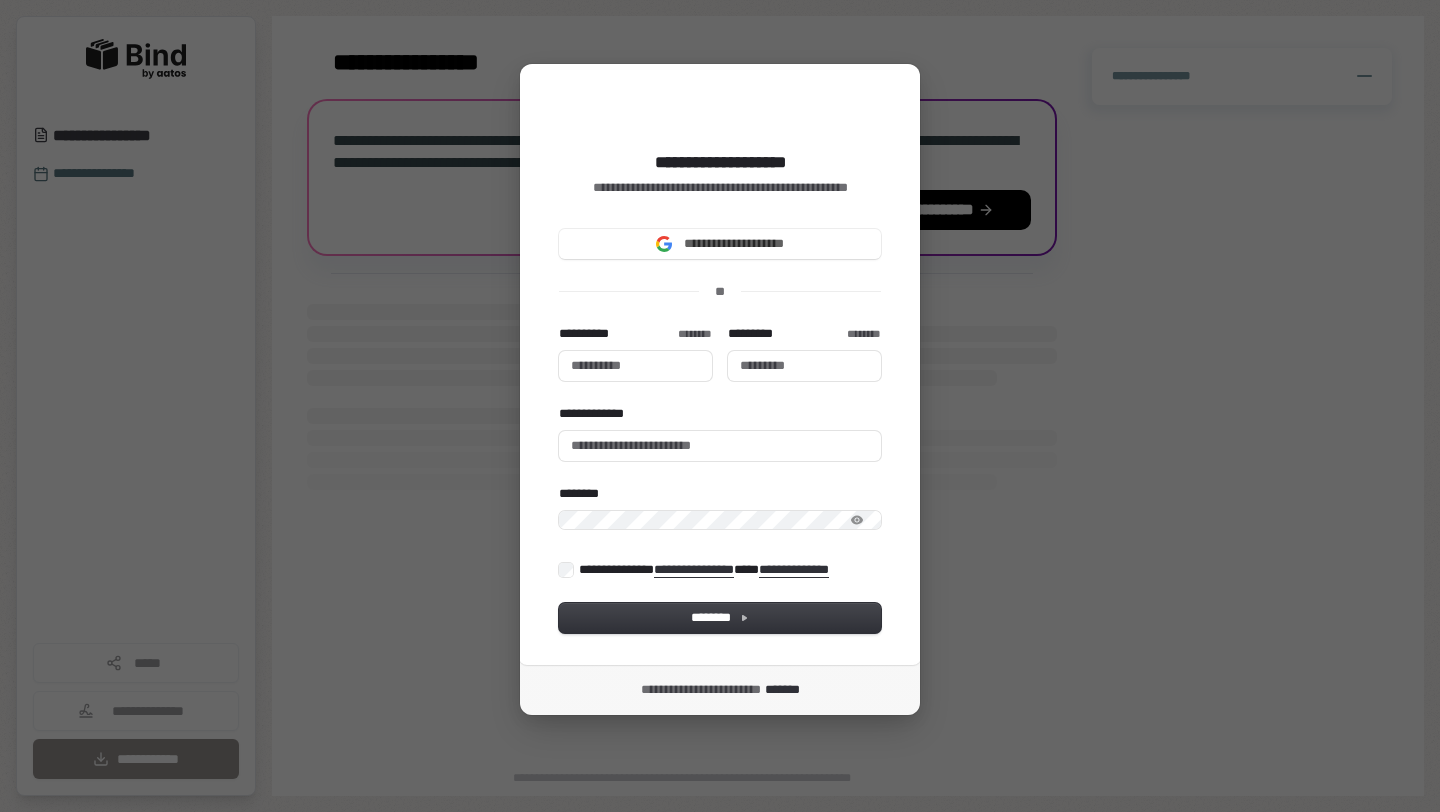 type 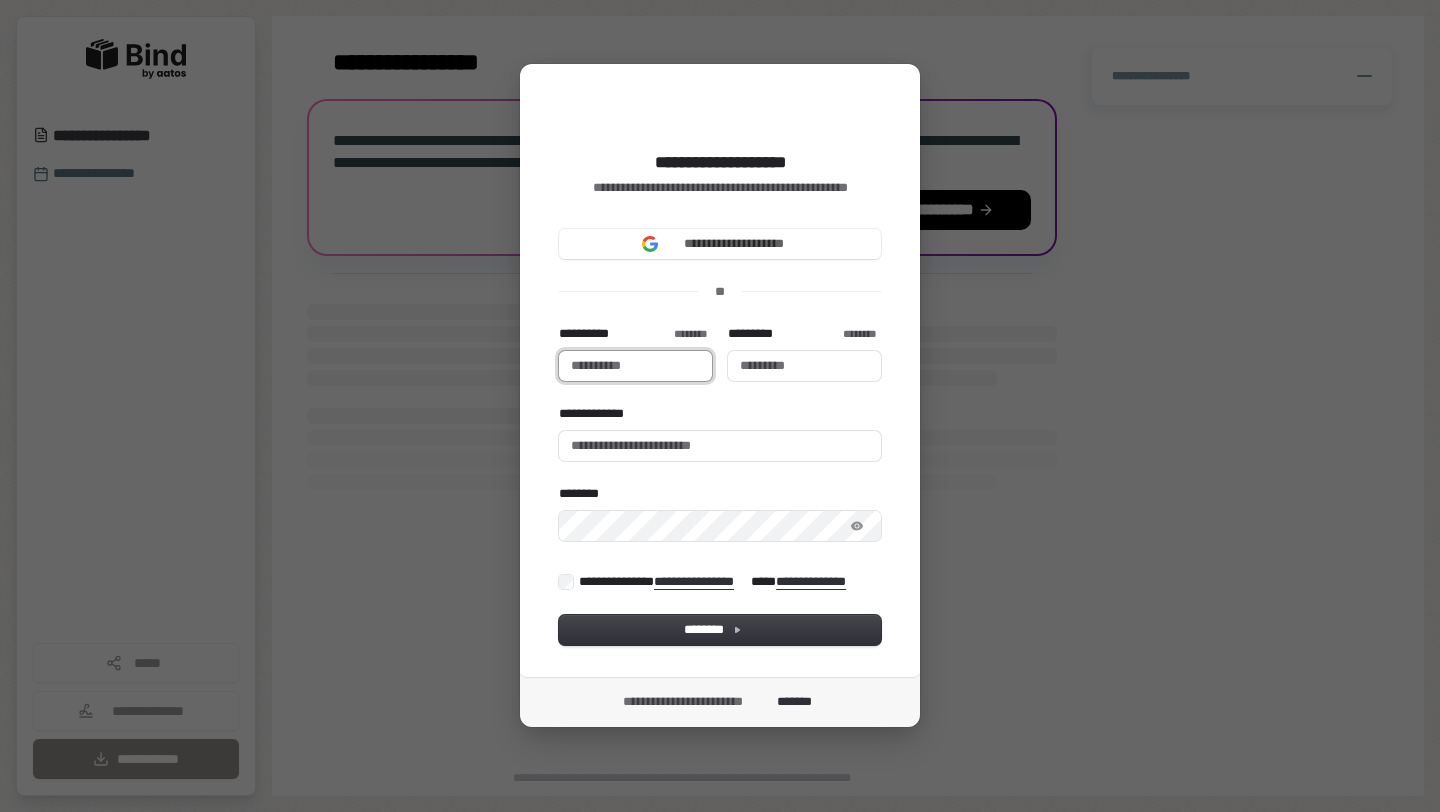 type 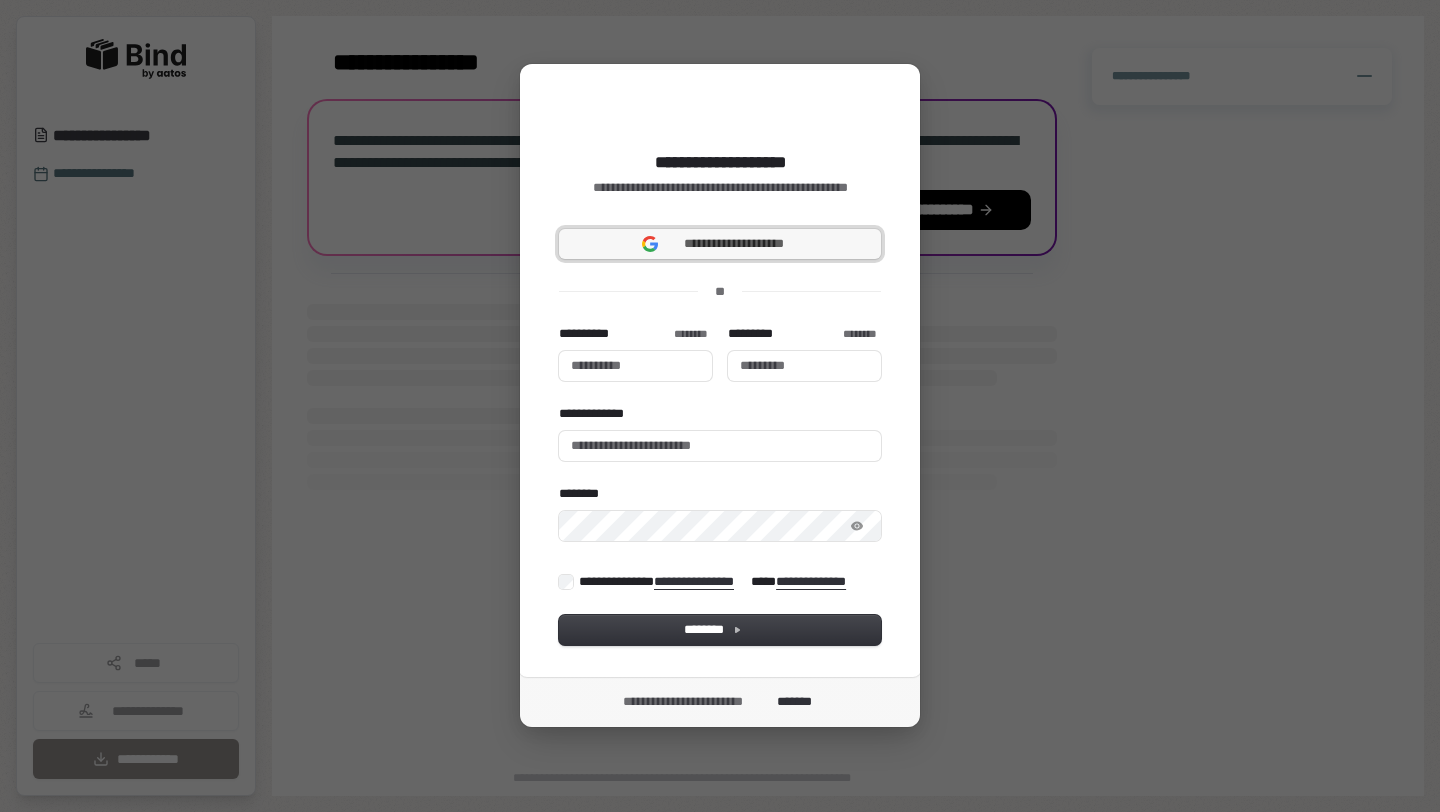 type 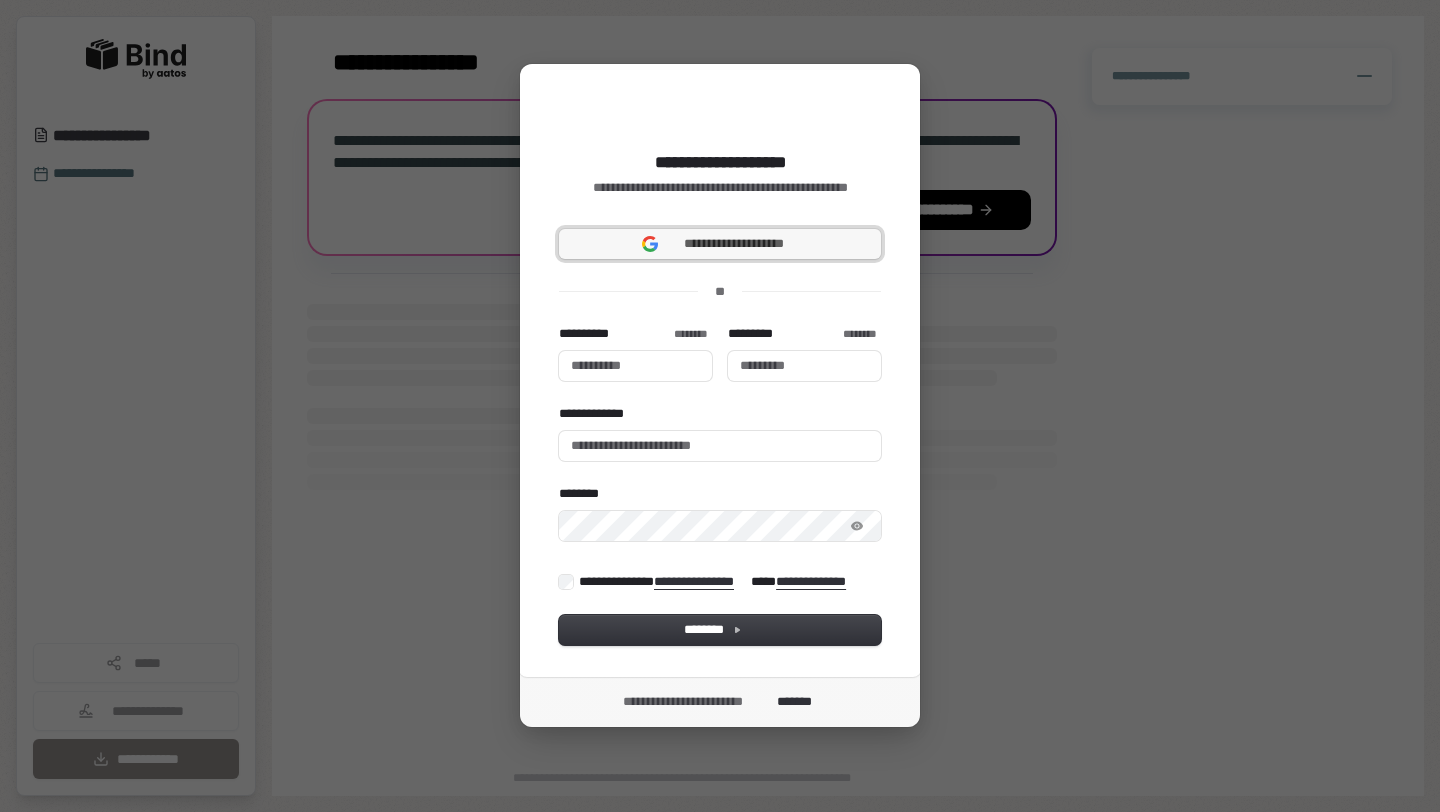 type 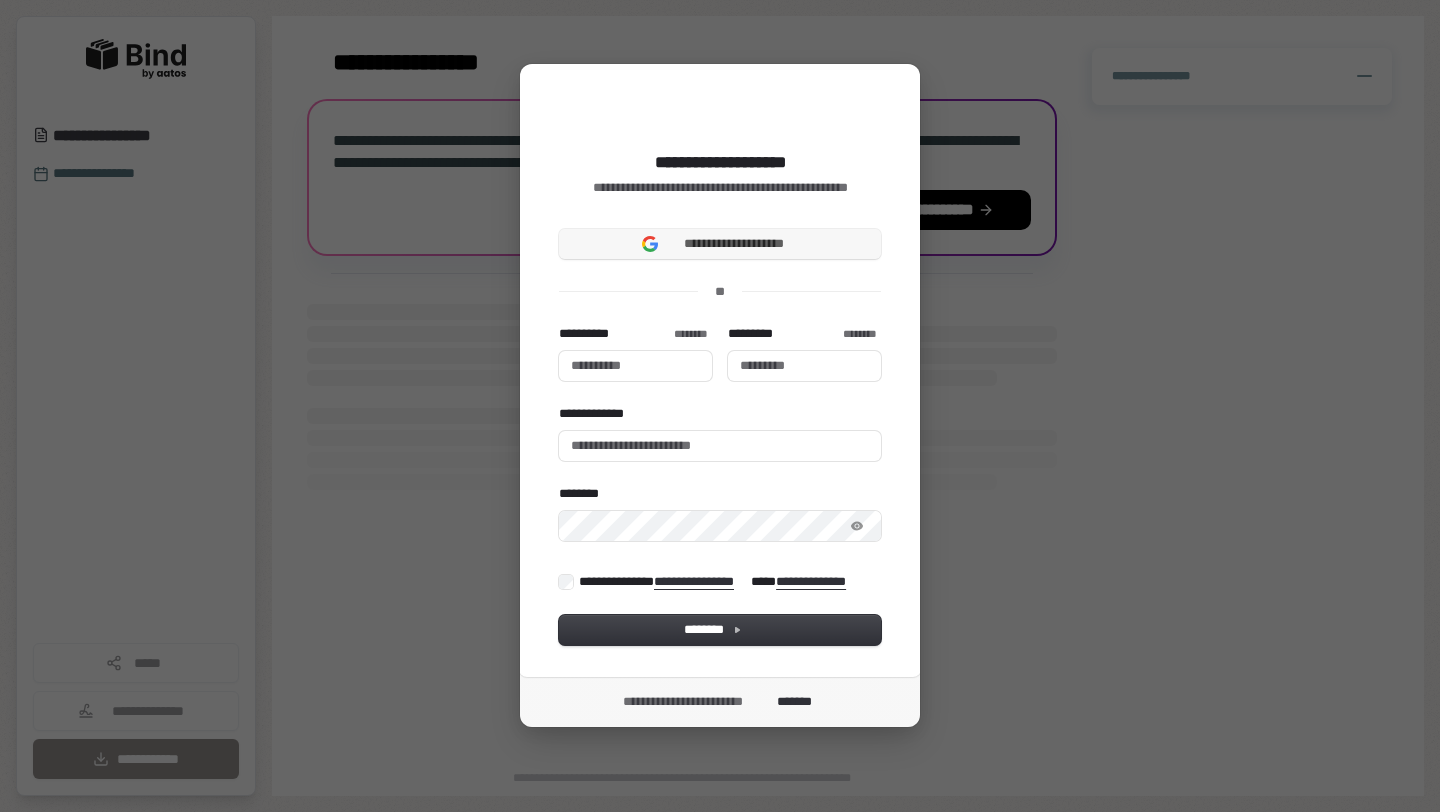 type 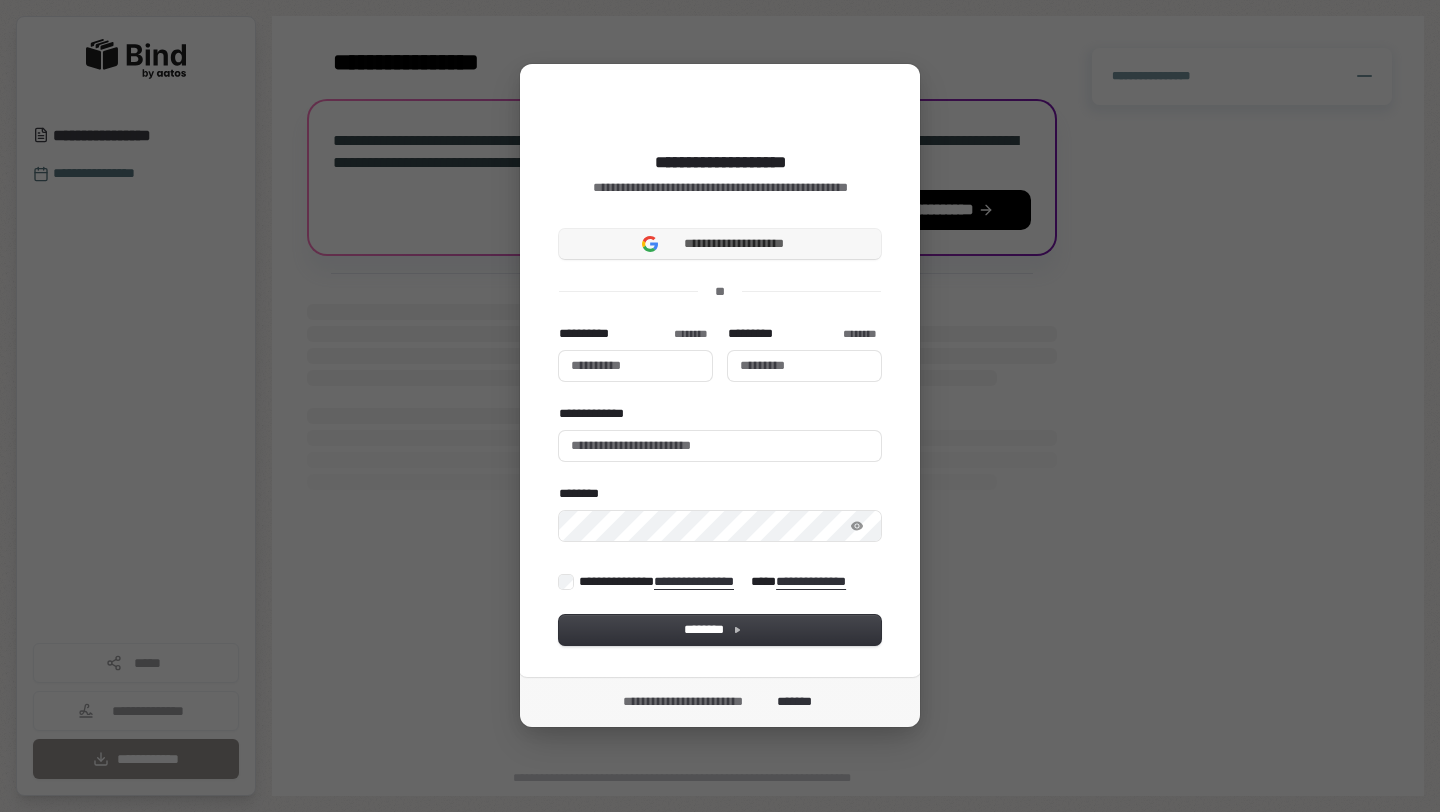 type 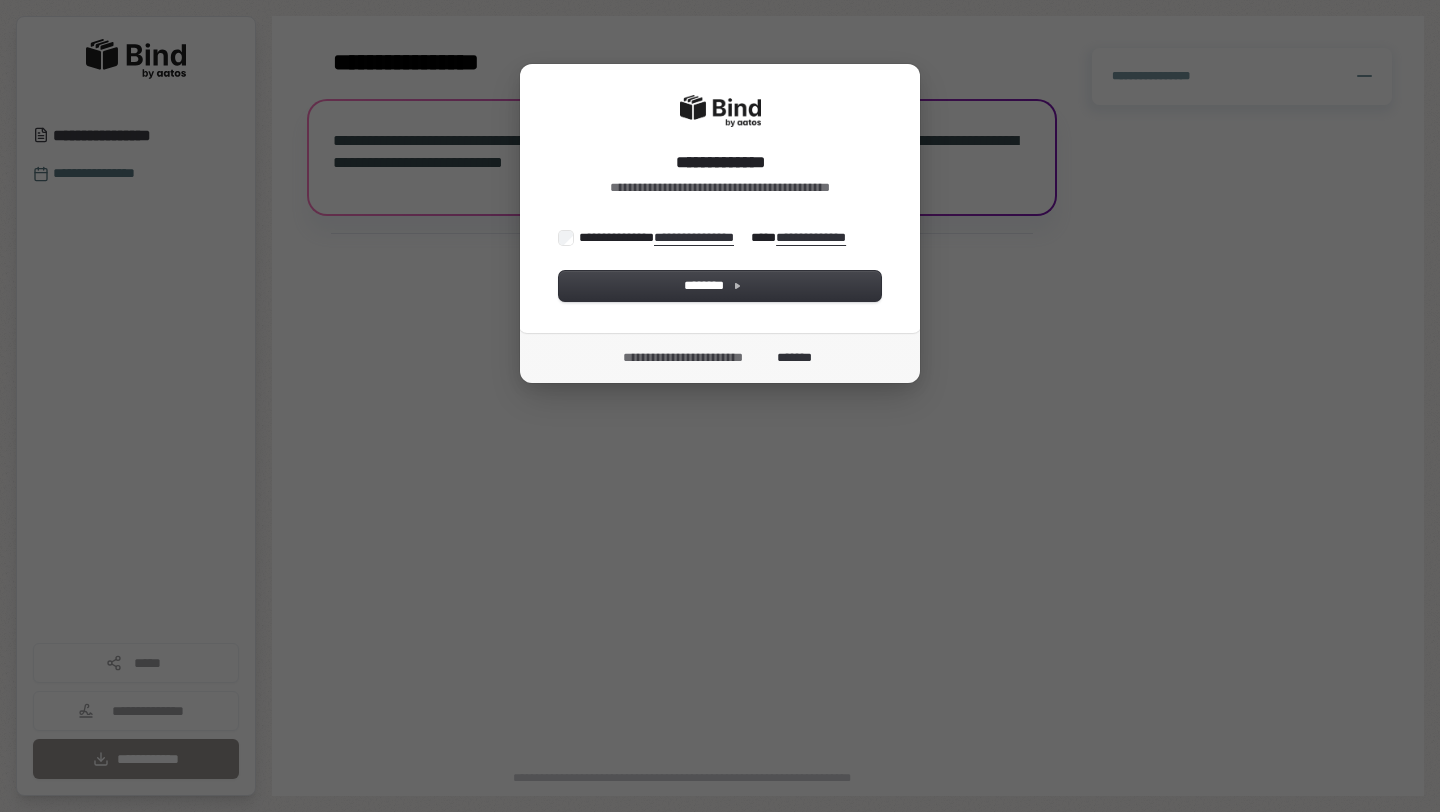 scroll, scrollTop: 0, scrollLeft: 0, axis: both 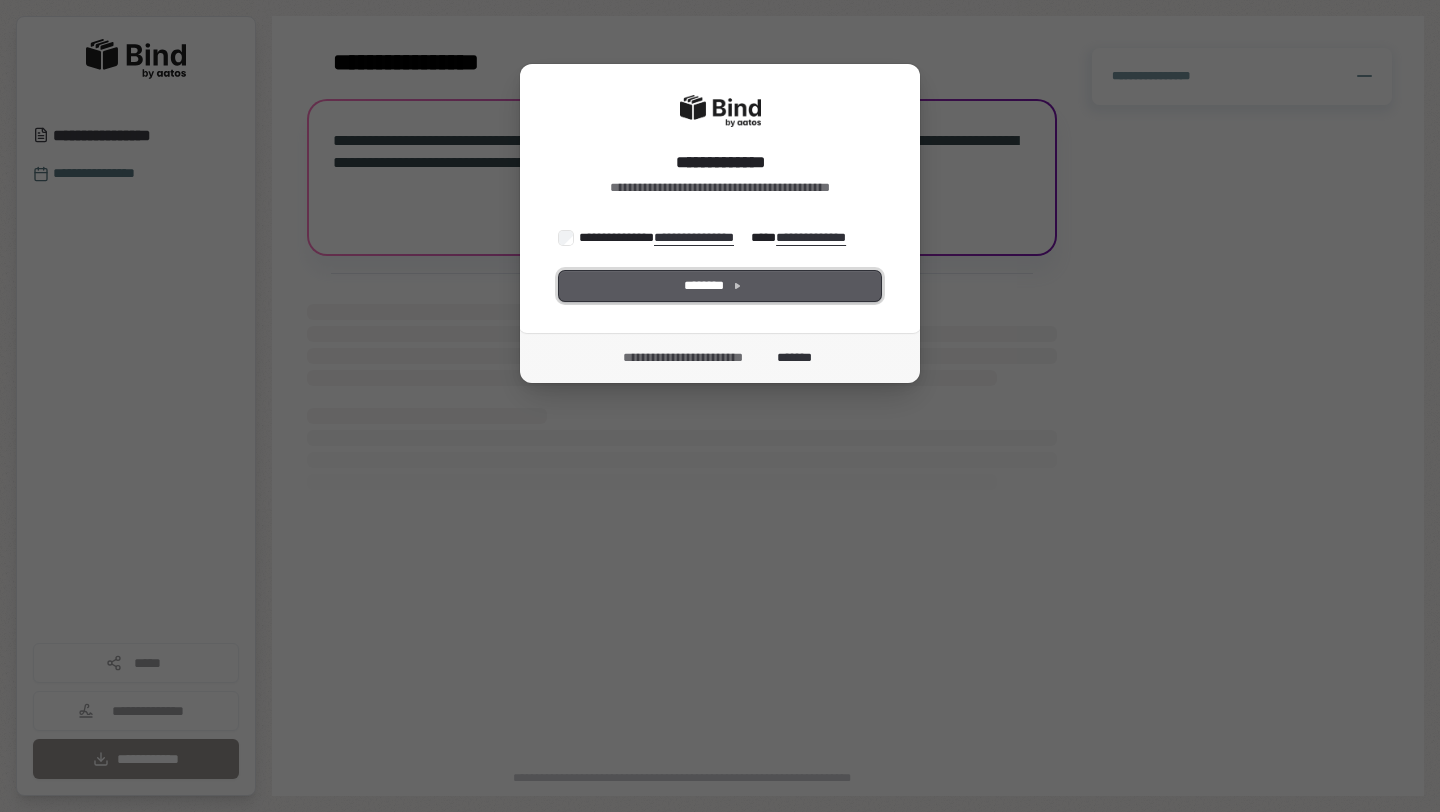 click on "********" at bounding box center (720, 286) 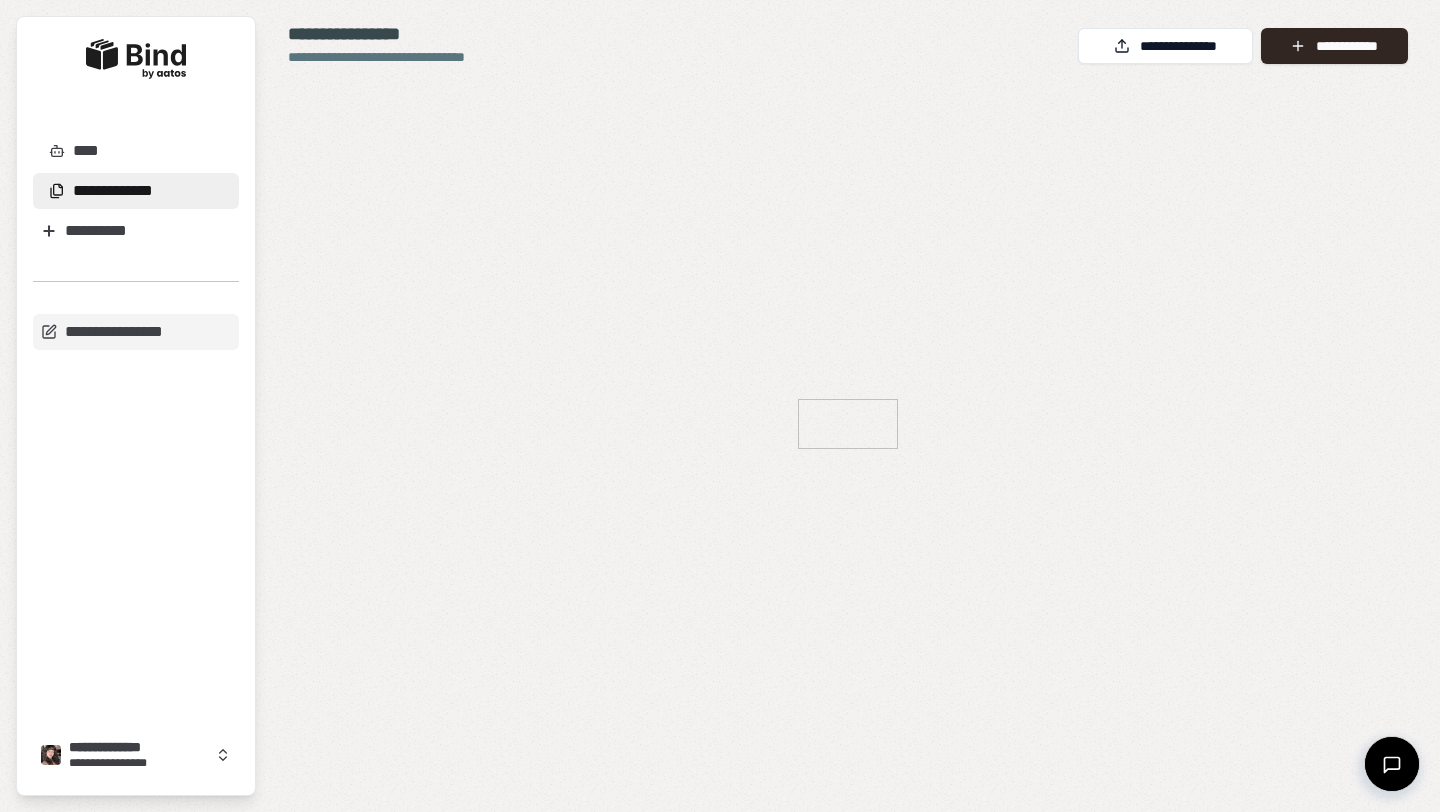 scroll, scrollTop: 0, scrollLeft: 0, axis: both 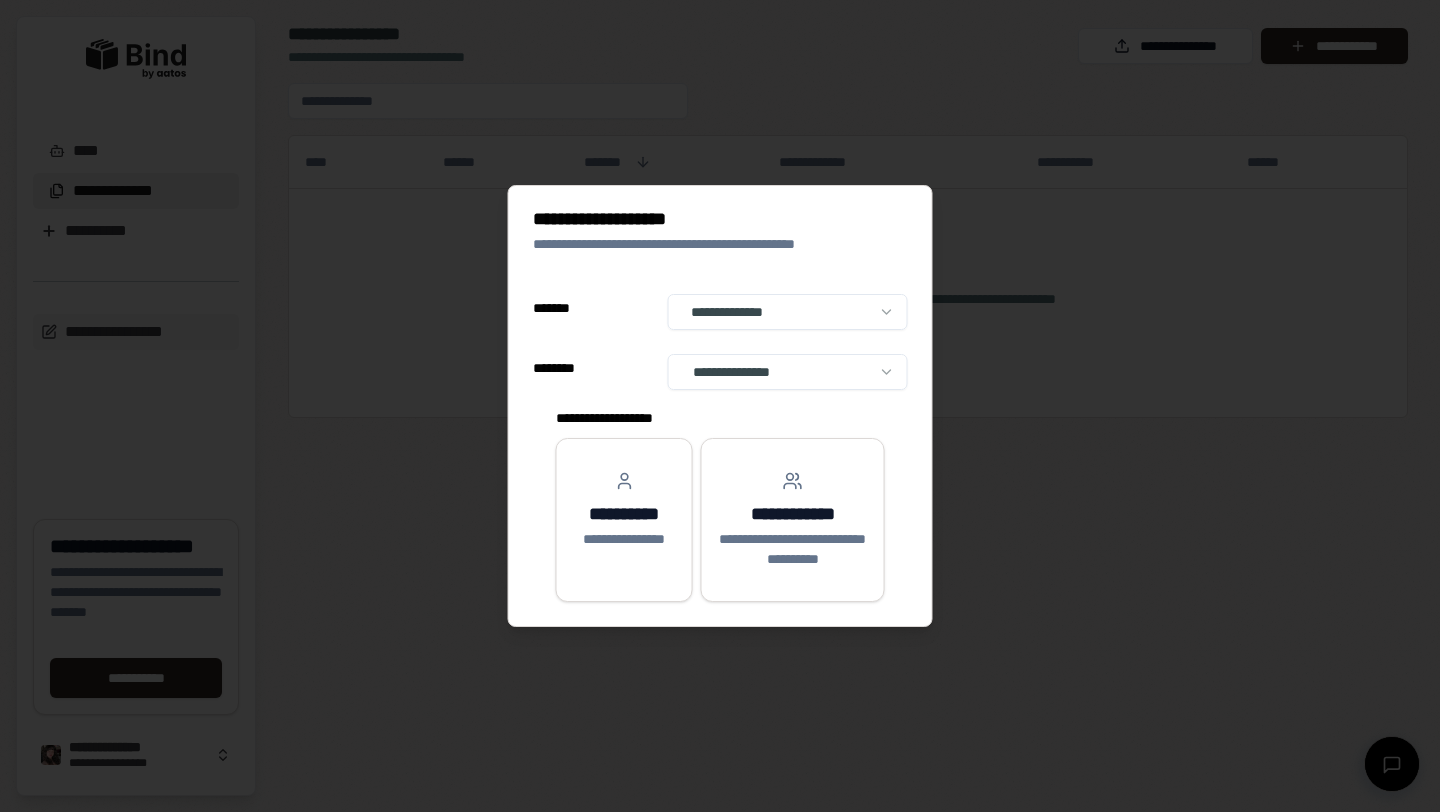 select on "**" 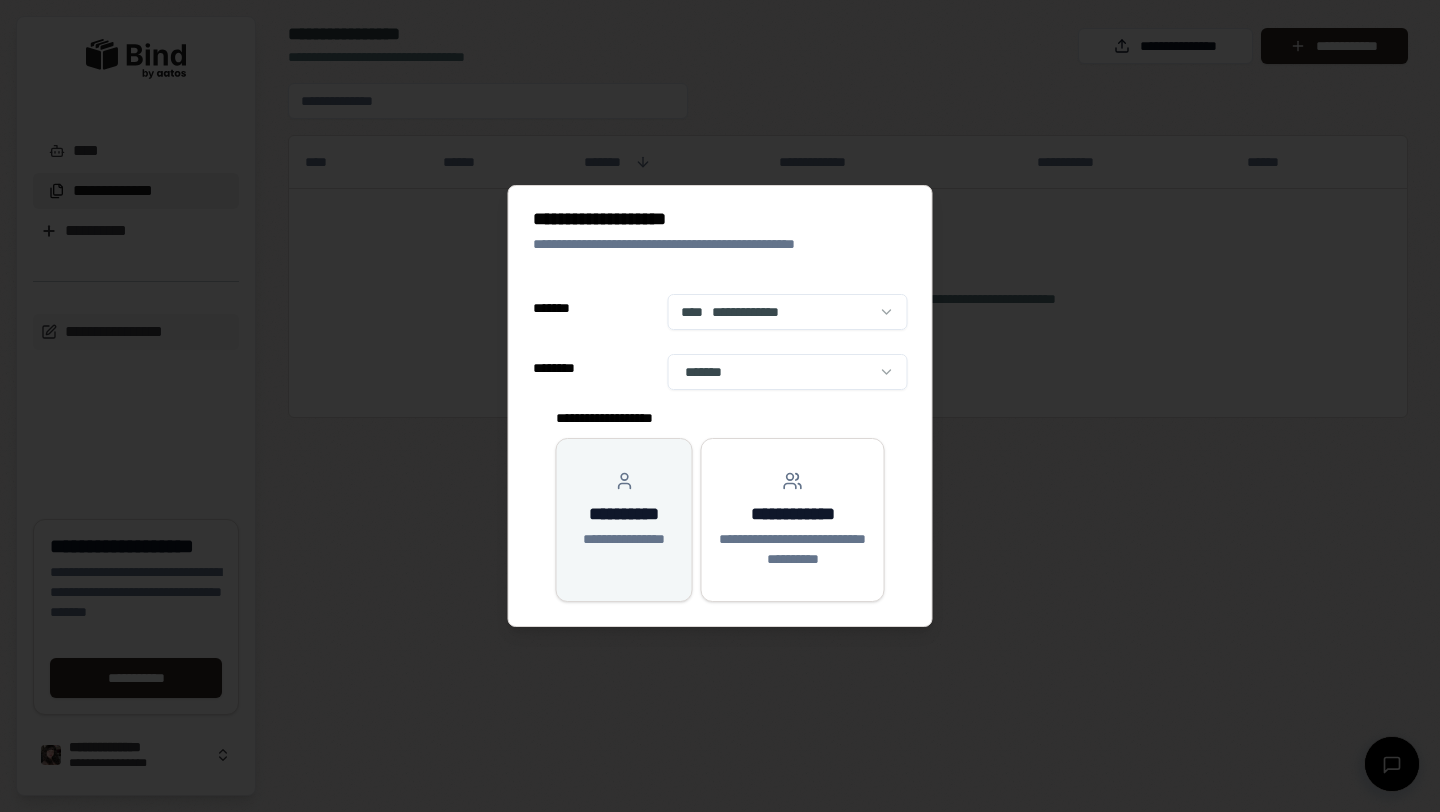 click on "**********" at bounding box center (624, 510) 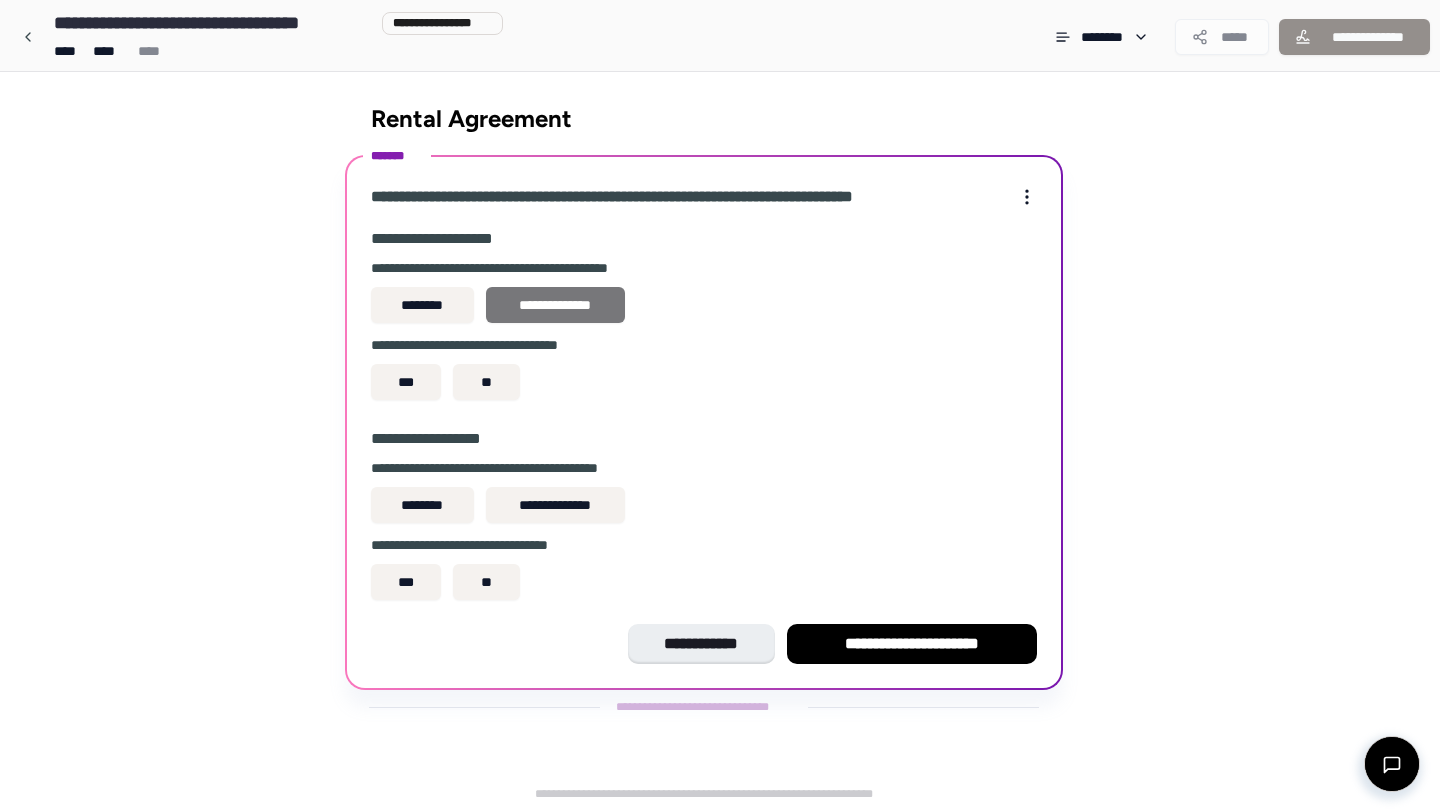 click on "**********" at bounding box center (555, 305) 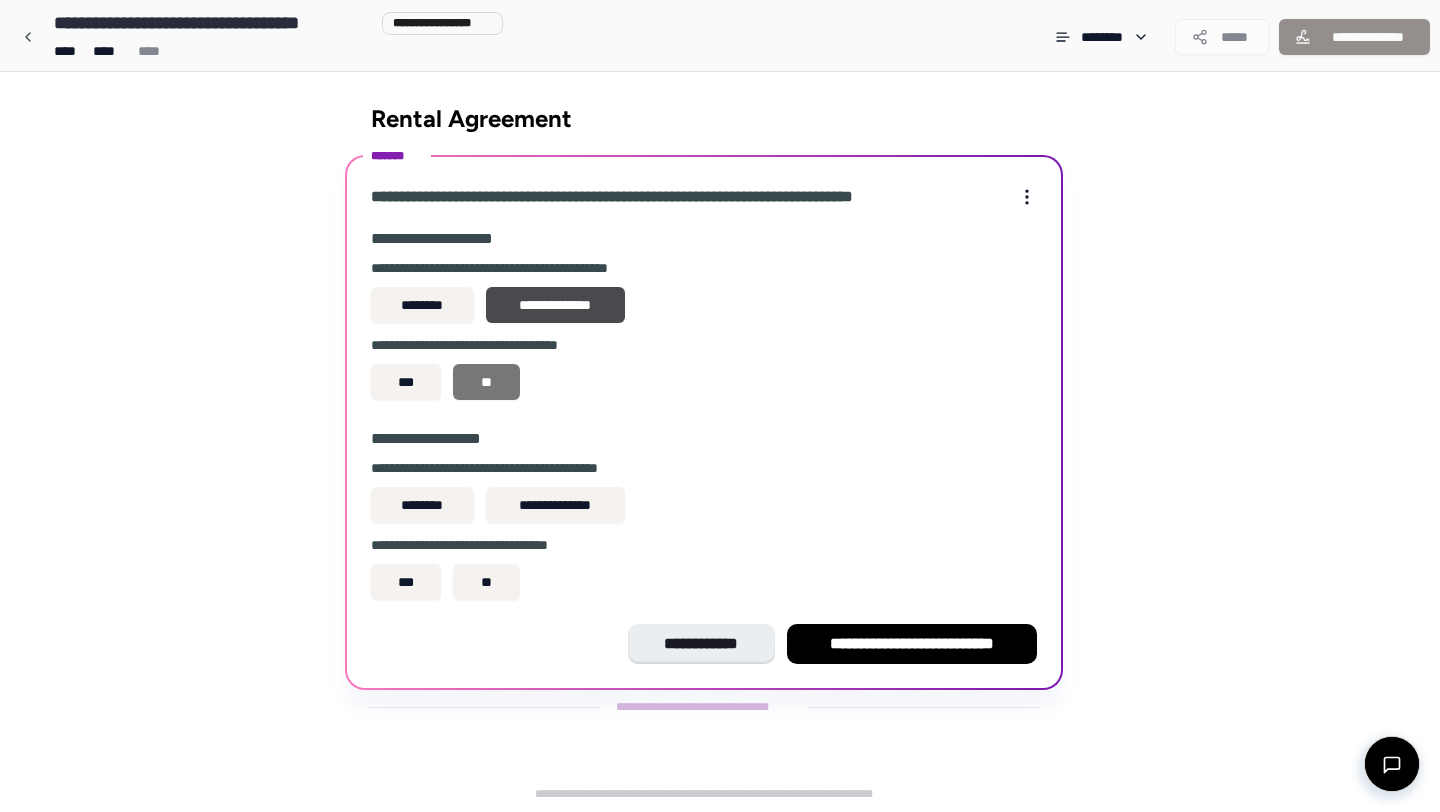 click on "**" at bounding box center [486, 382] 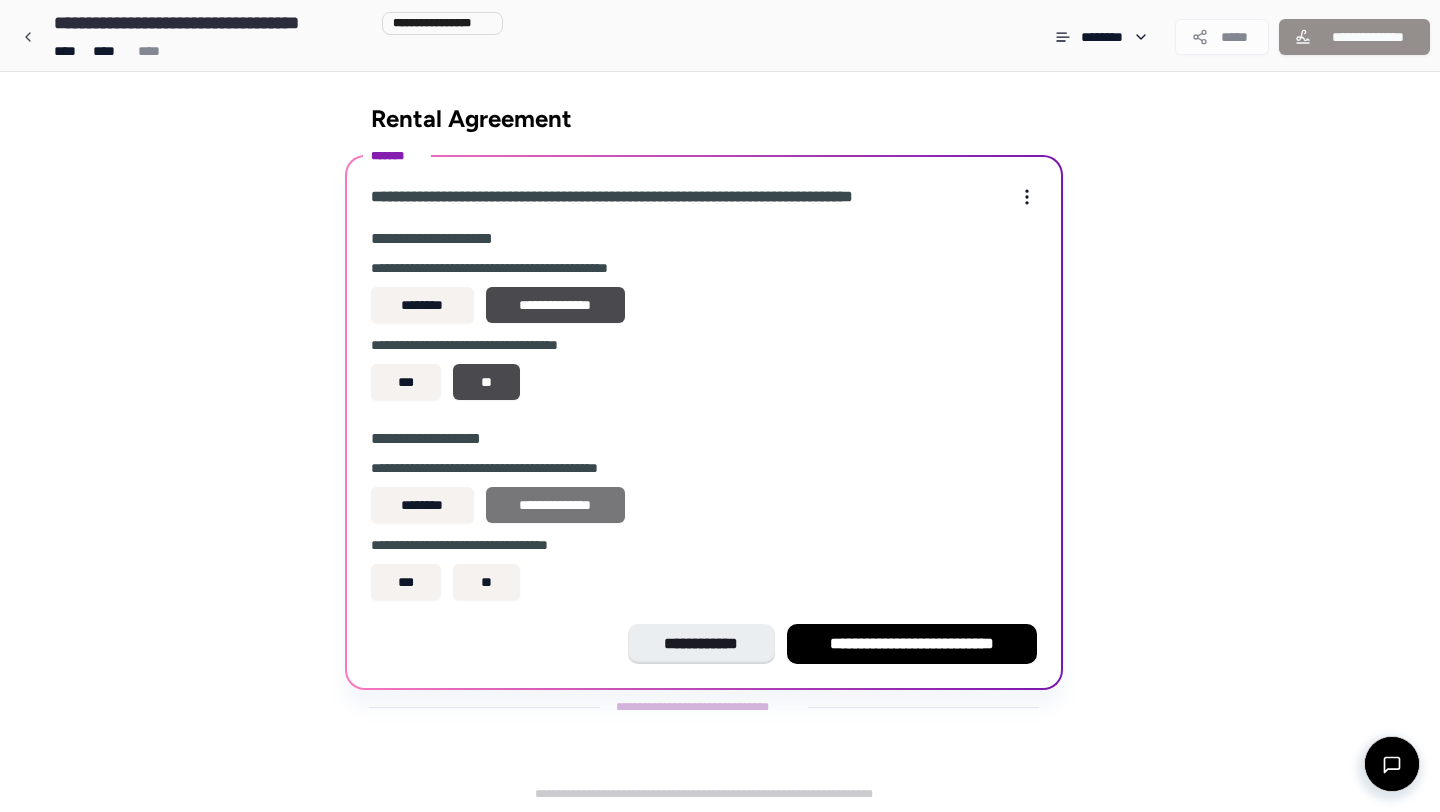 click on "**********" at bounding box center (555, 505) 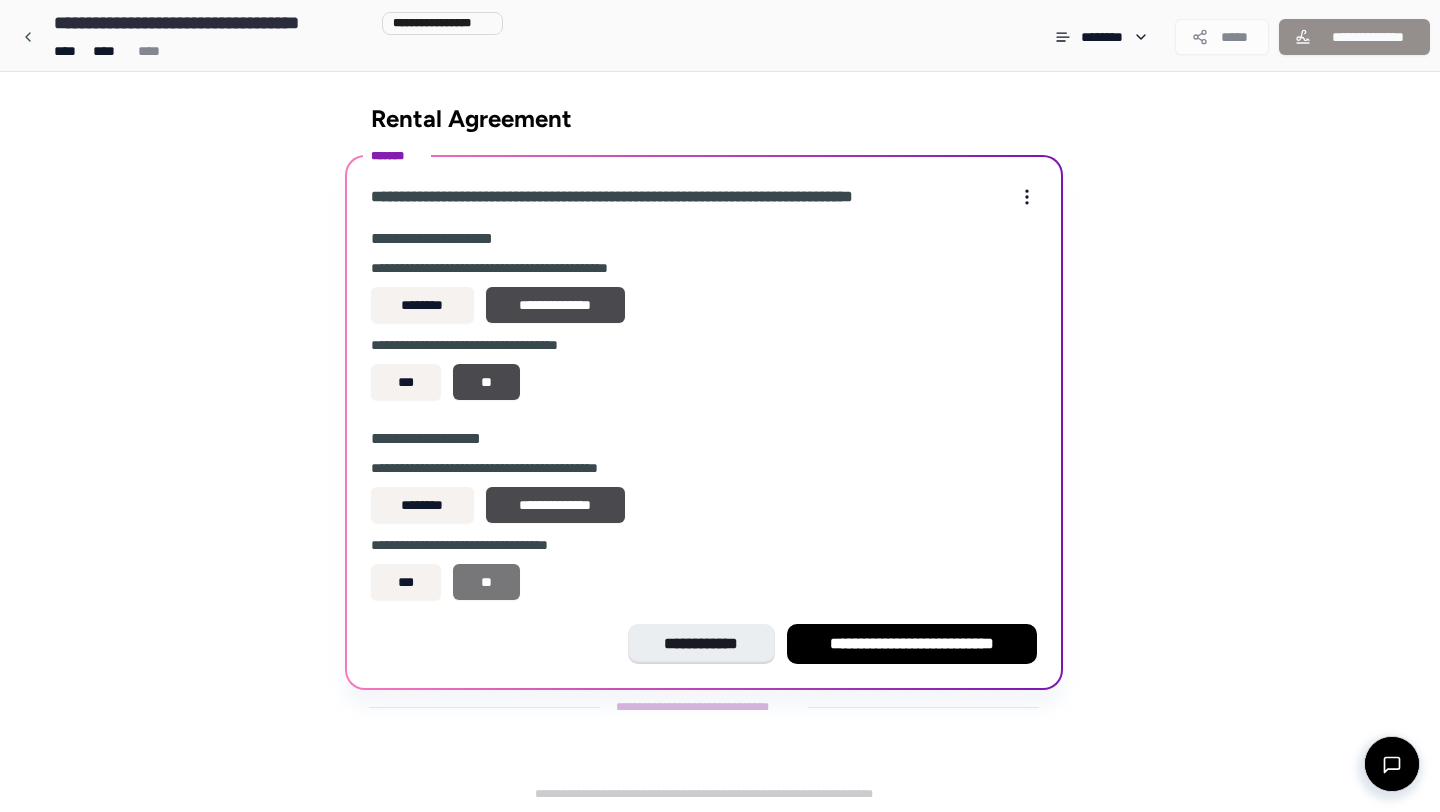 click on "**" at bounding box center (486, 582) 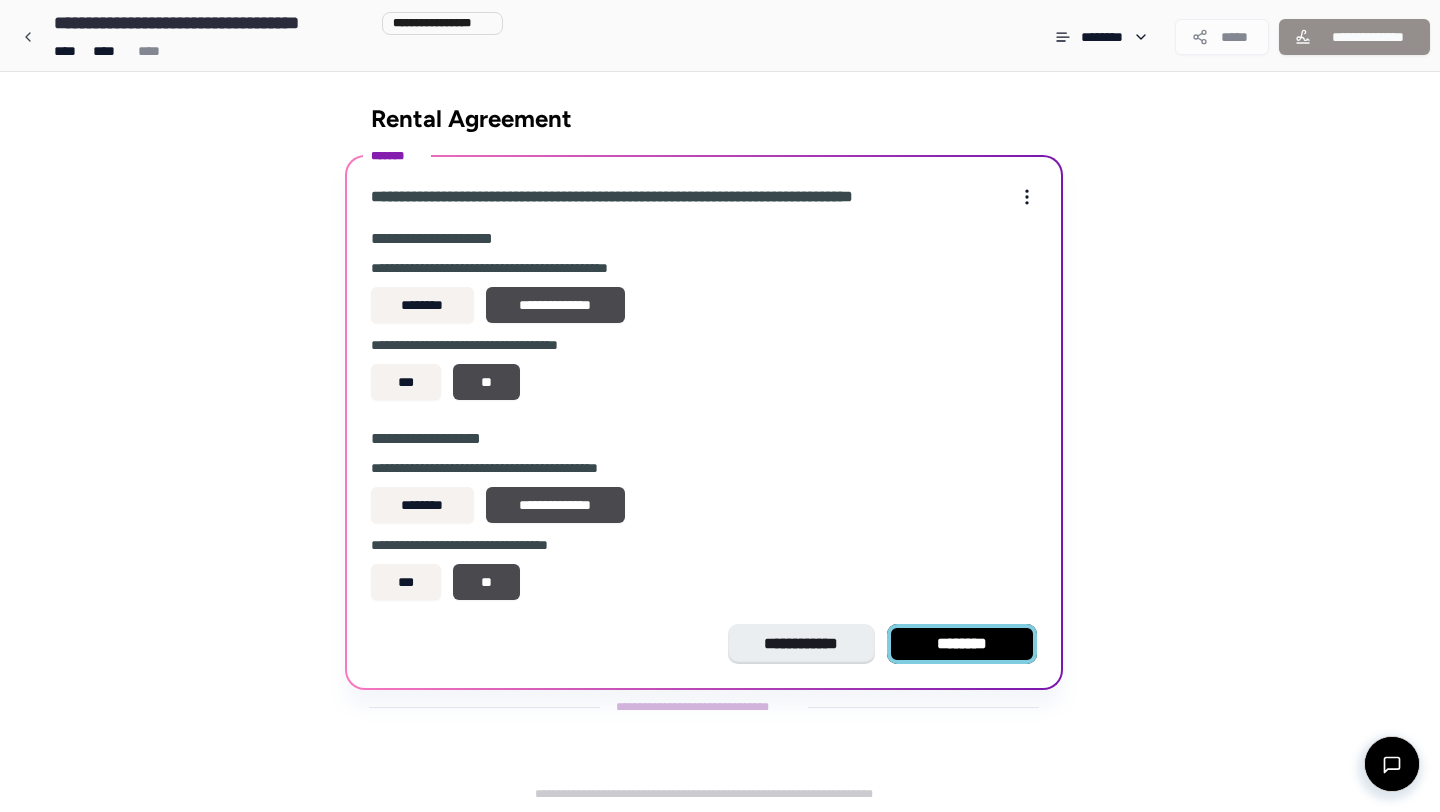 click on "********" at bounding box center (962, 644) 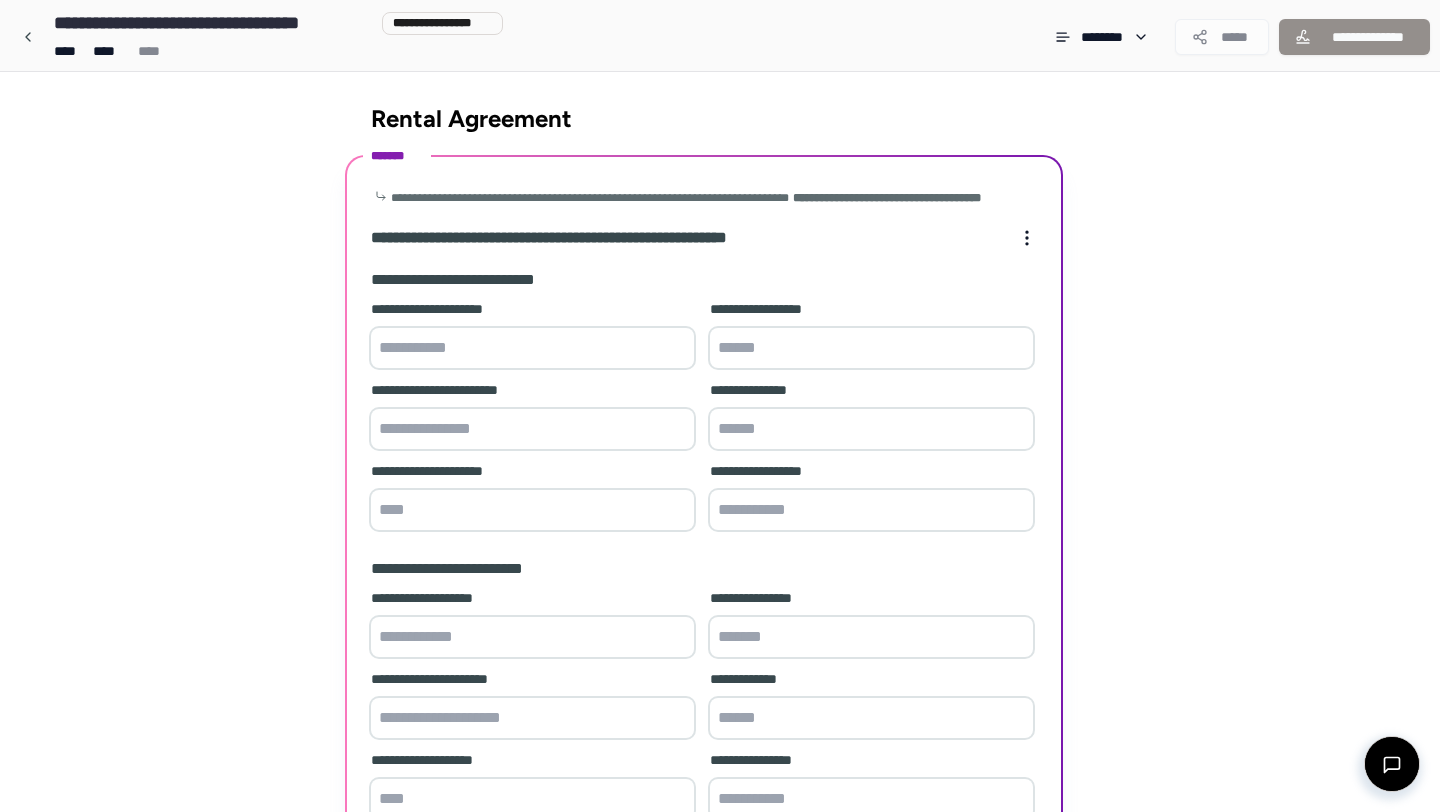 scroll, scrollTop: 192, scrollLeft: 0, axis: vertical 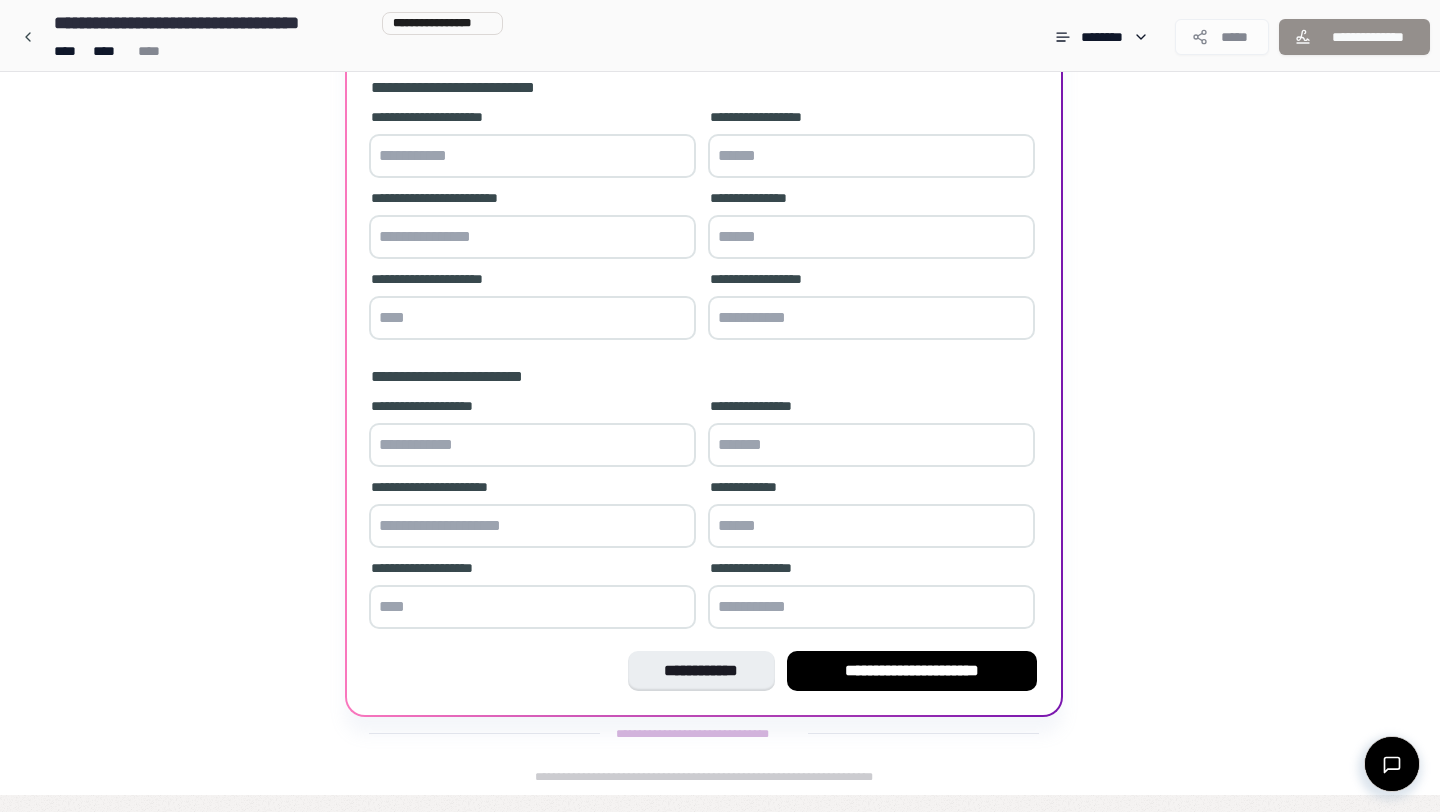click at bounding box center (532, 156) 